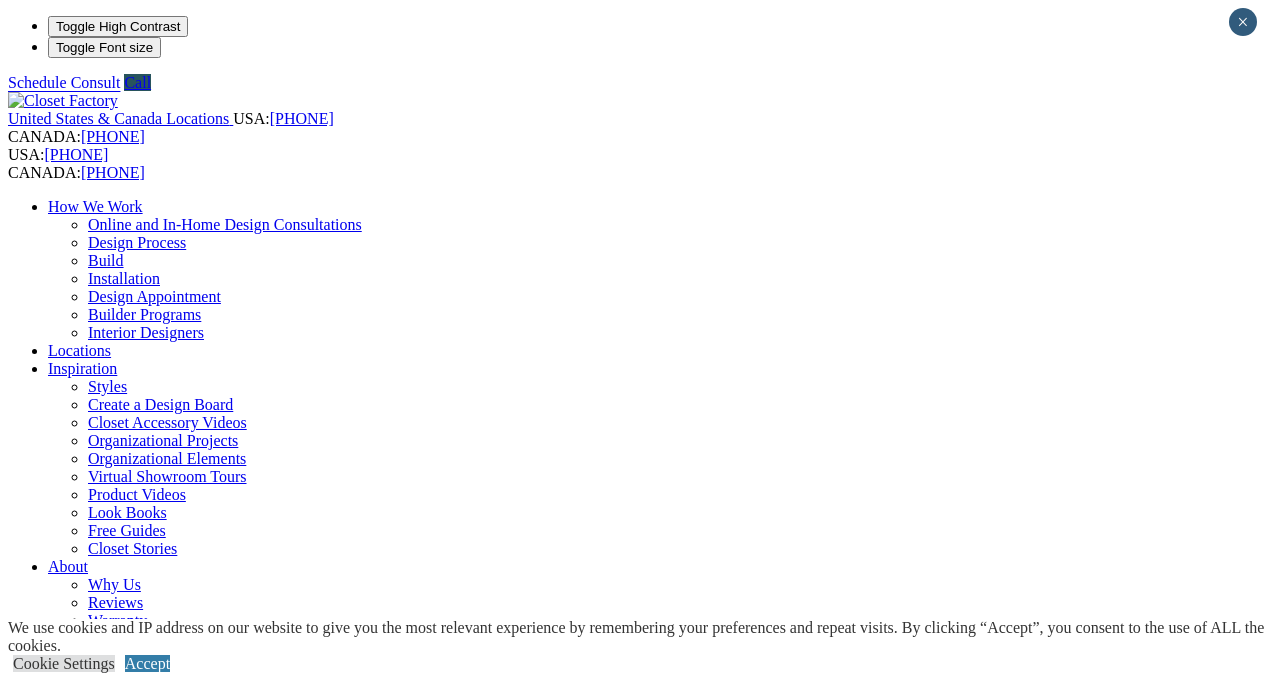 scroll, scrollTop: 0, scrollLeft: 0, axis: both 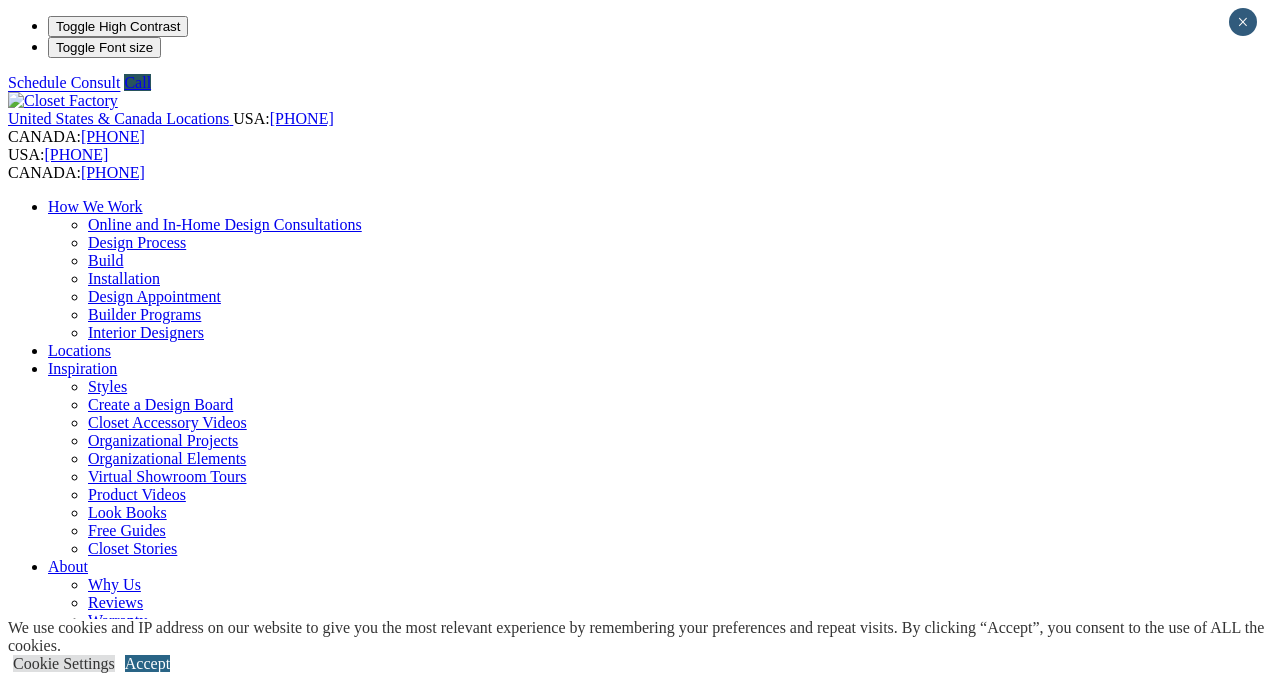 click on "Accept" at bounding box center (147, 663) 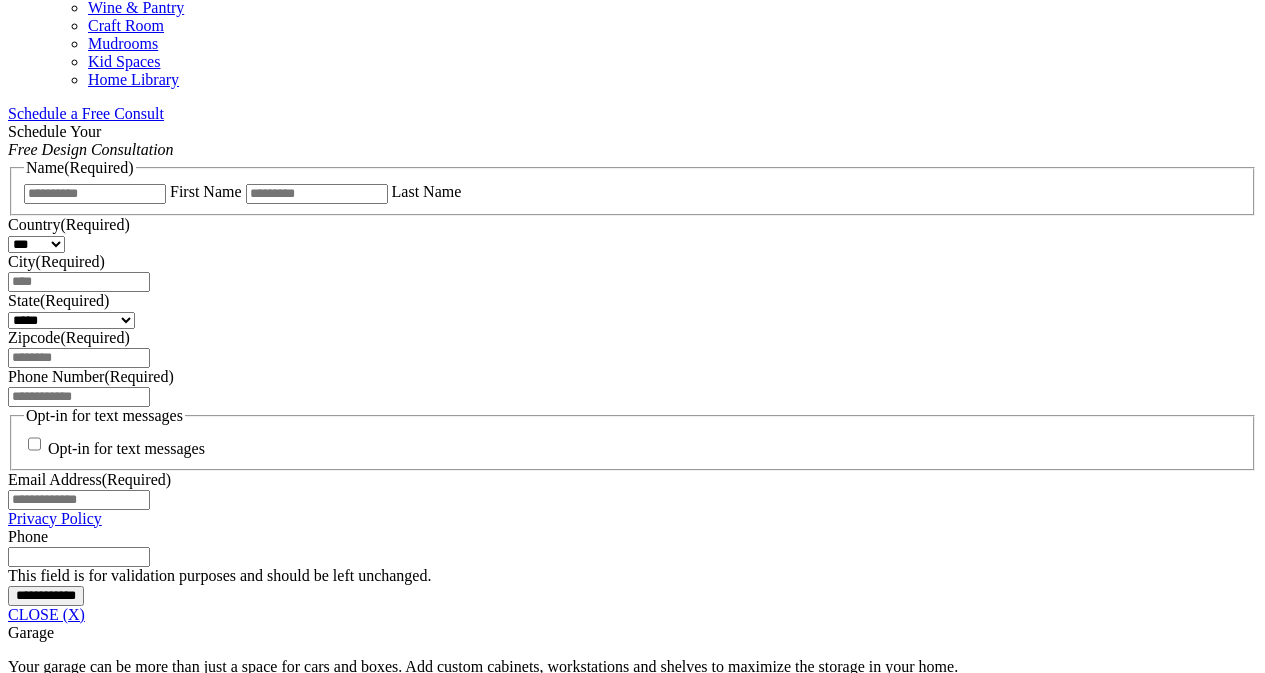 scroll, scrollTop: 1250, scrollLeft: 0, axis: vertical 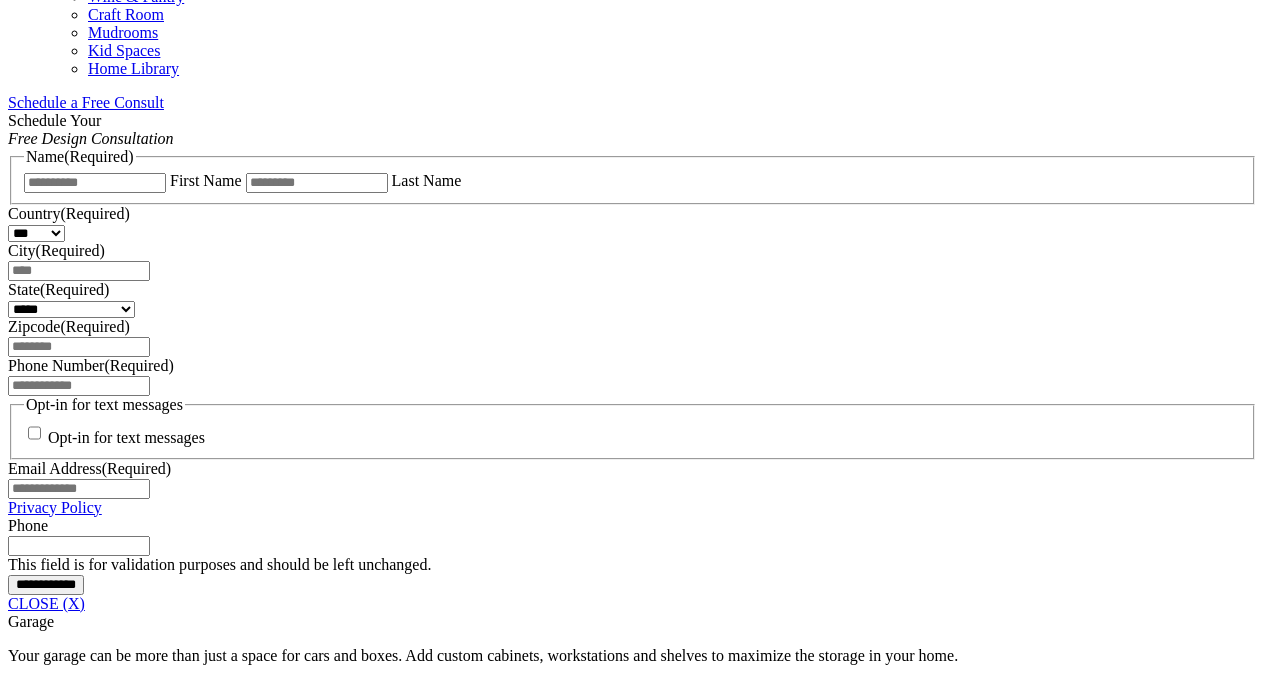 click on "click to like Gray custom garage with a pool in view
Custom Gray Garage With Pool In View" at bounding box center [731, 2052] 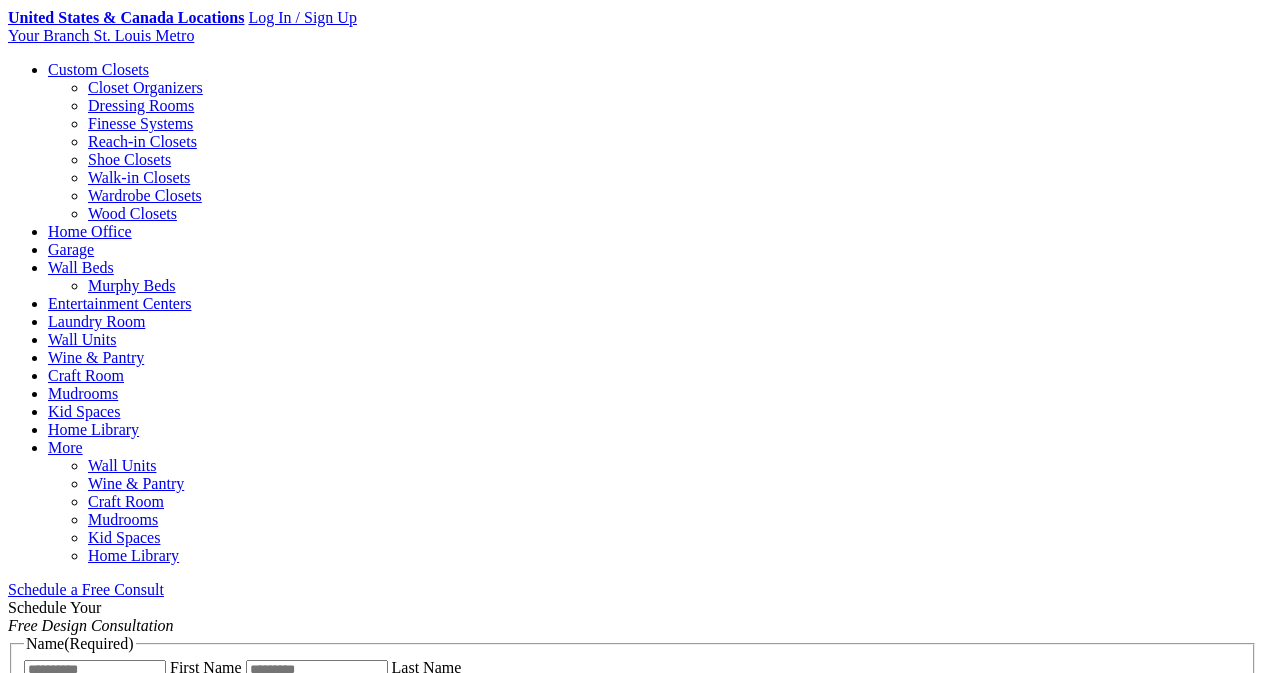 scroll, scrollTop: 750, scrollLeft: 0, axis: vertical 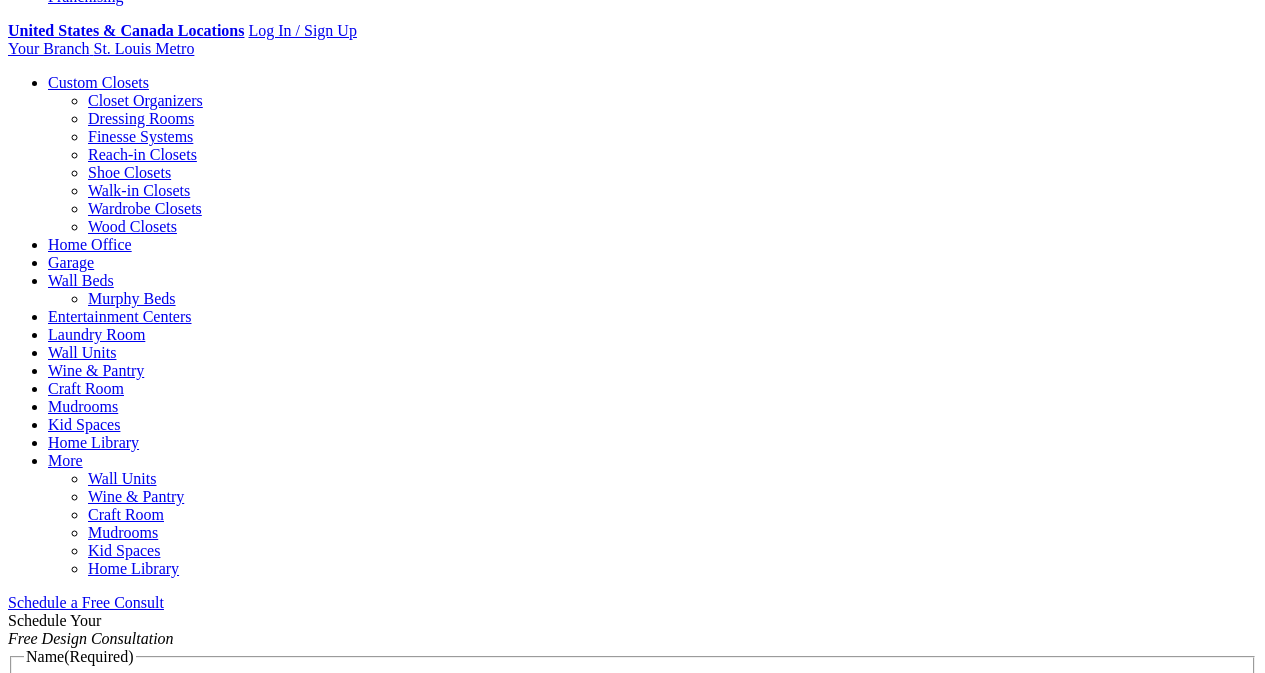 click on "Wall Units" at bounding box center (82, 352) 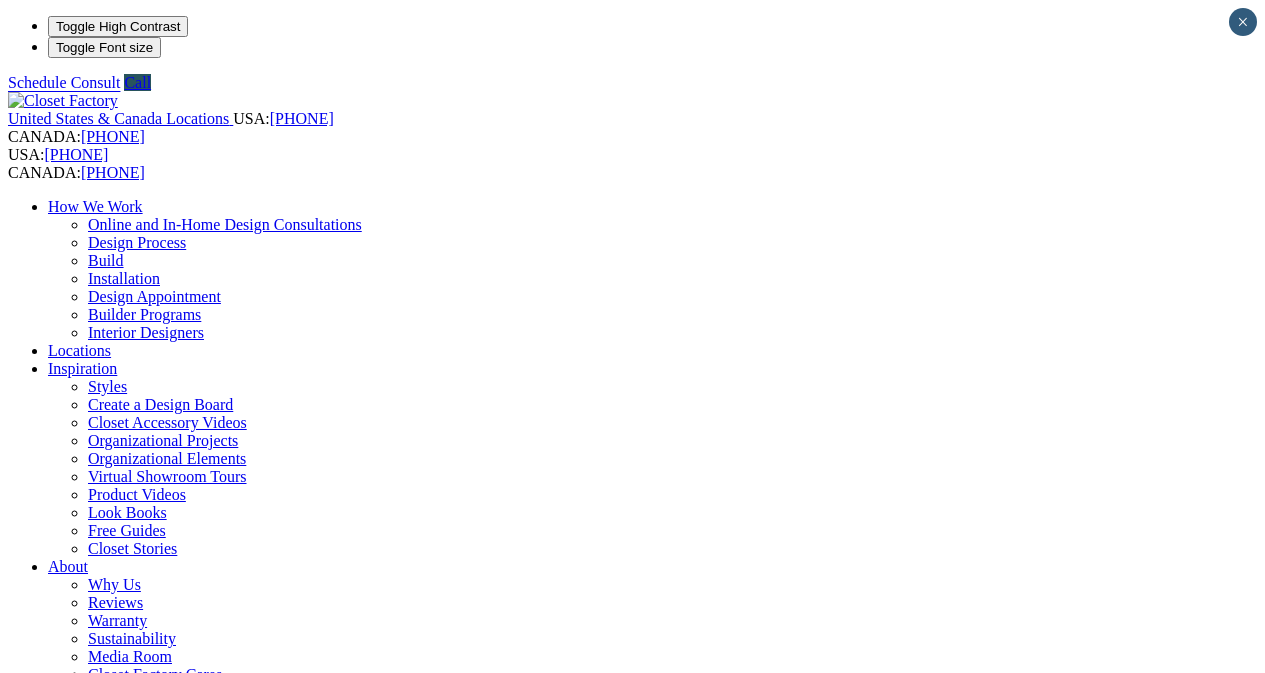 scroll, scrollTop: 0, scrollLeft: 0, axis: both 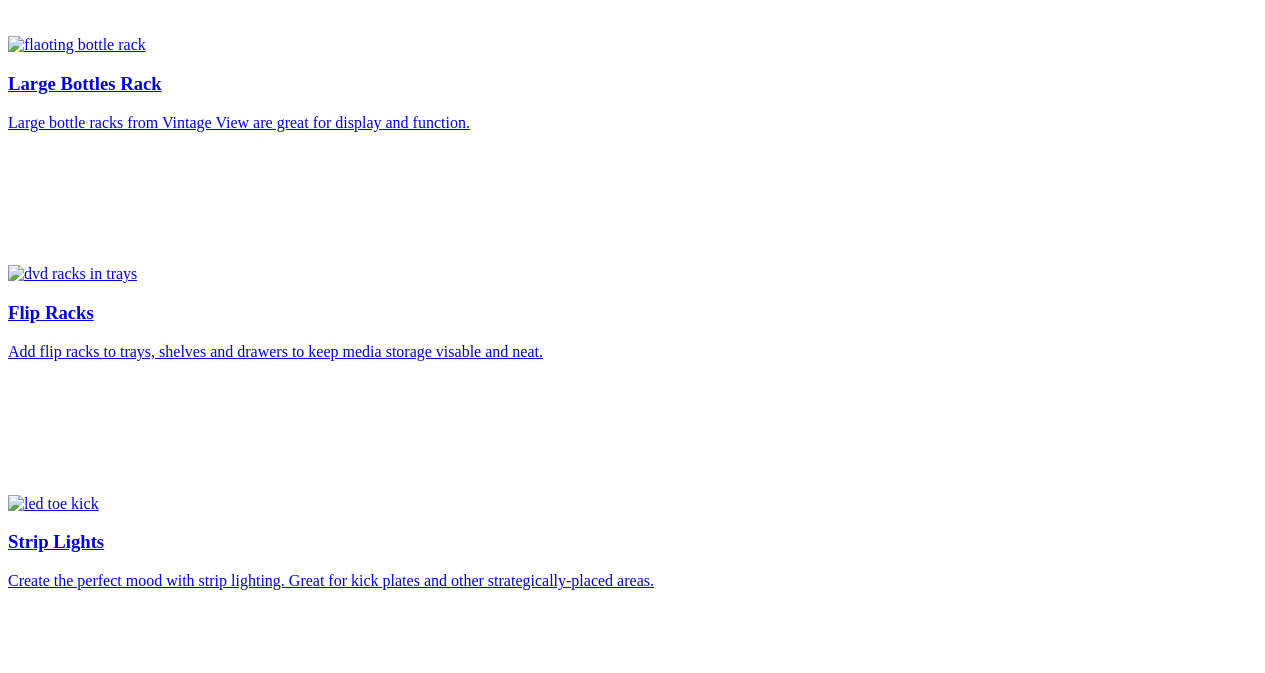 click on "Sign up to receive updates" at bounding box center [97, 32899] 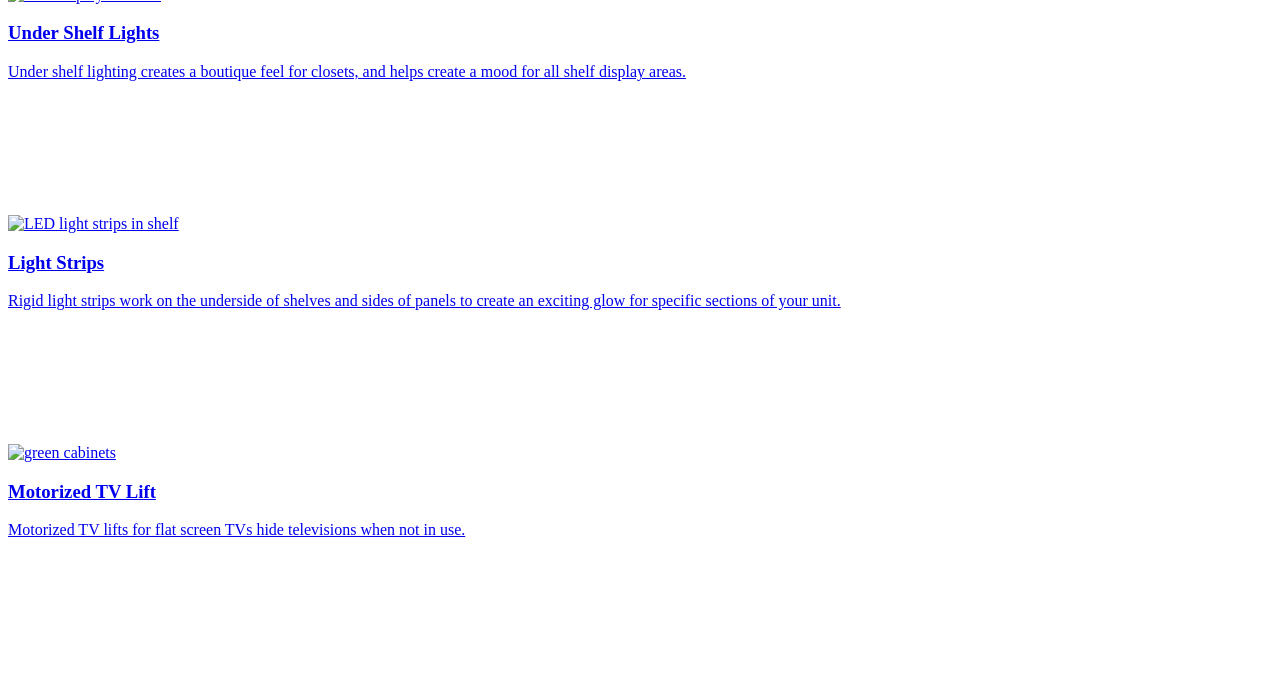 scroll, scrollTop: 5629, scrollLeft: 0, axis: vertical 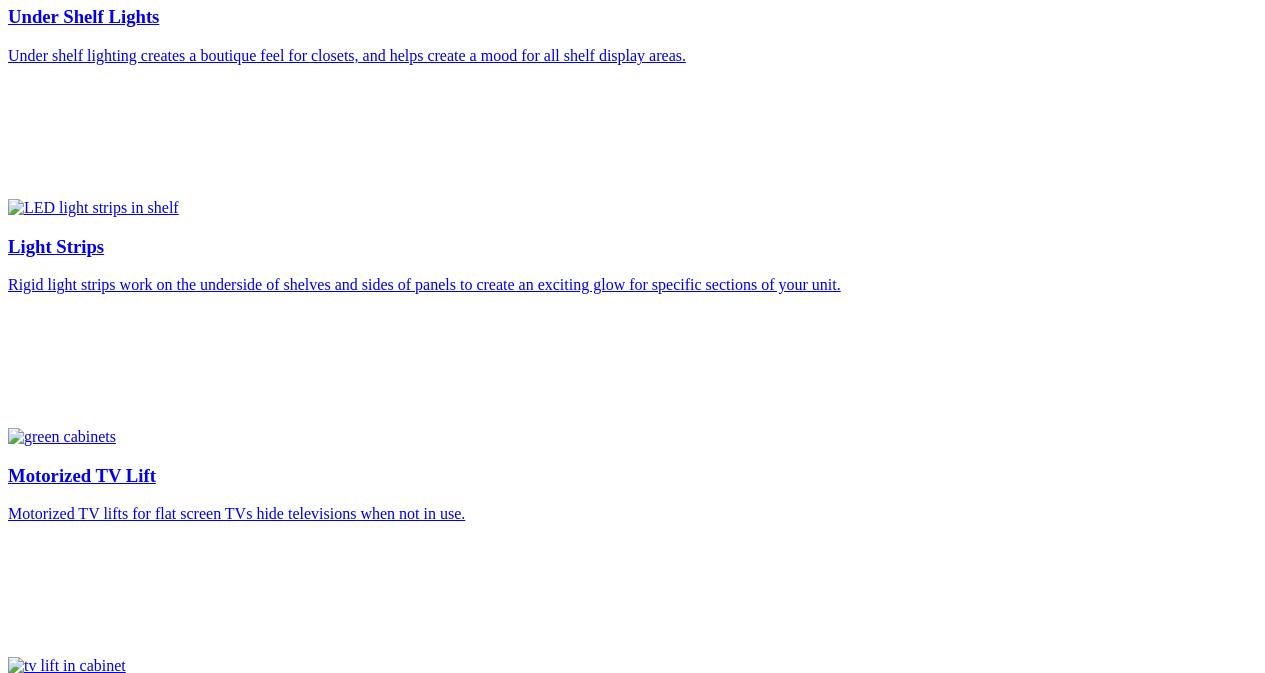 click on "Gallery
Styles
Design Process" at bounding box center [632, -3209] 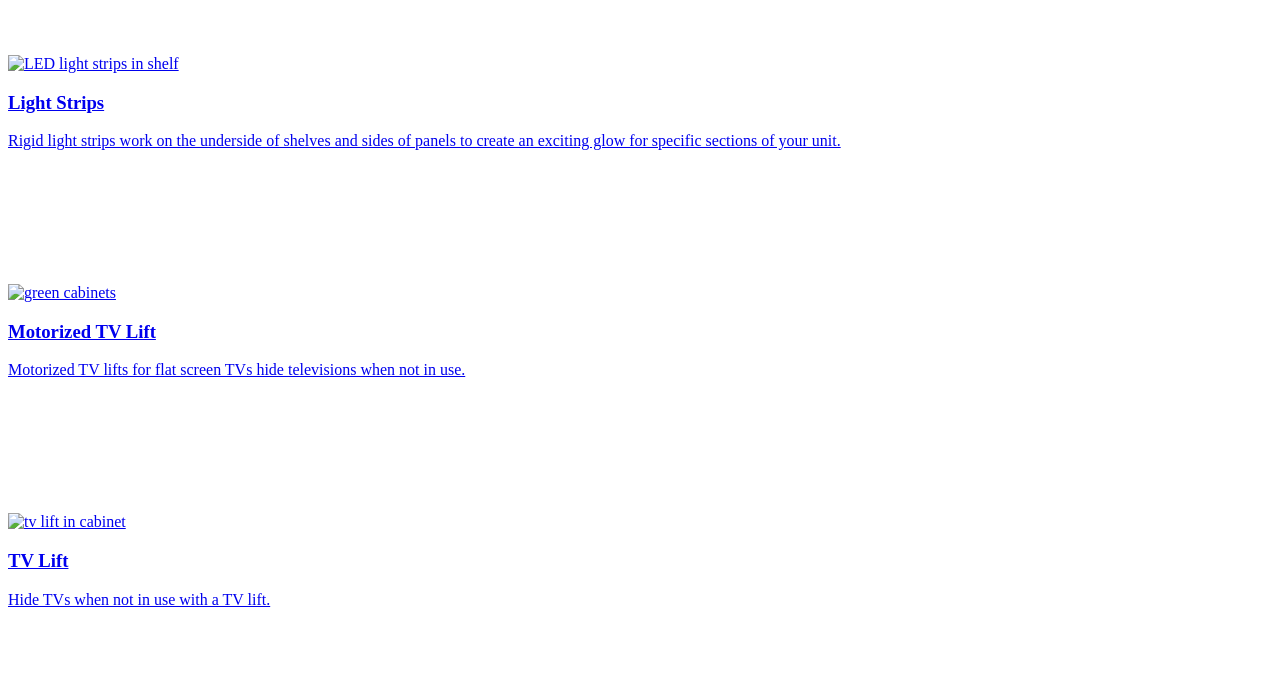 click at bounding box center (63, -5528) 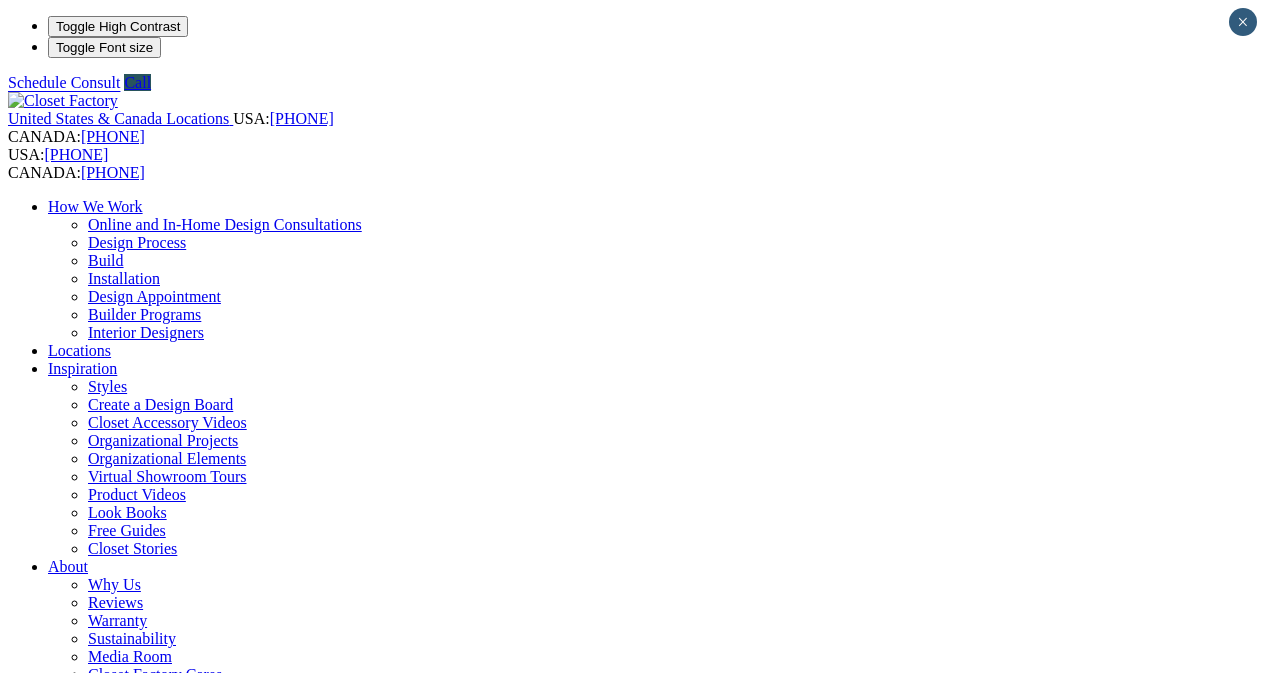scroll, scrollTop: 83, scrollLeft: 0, axis: vertical 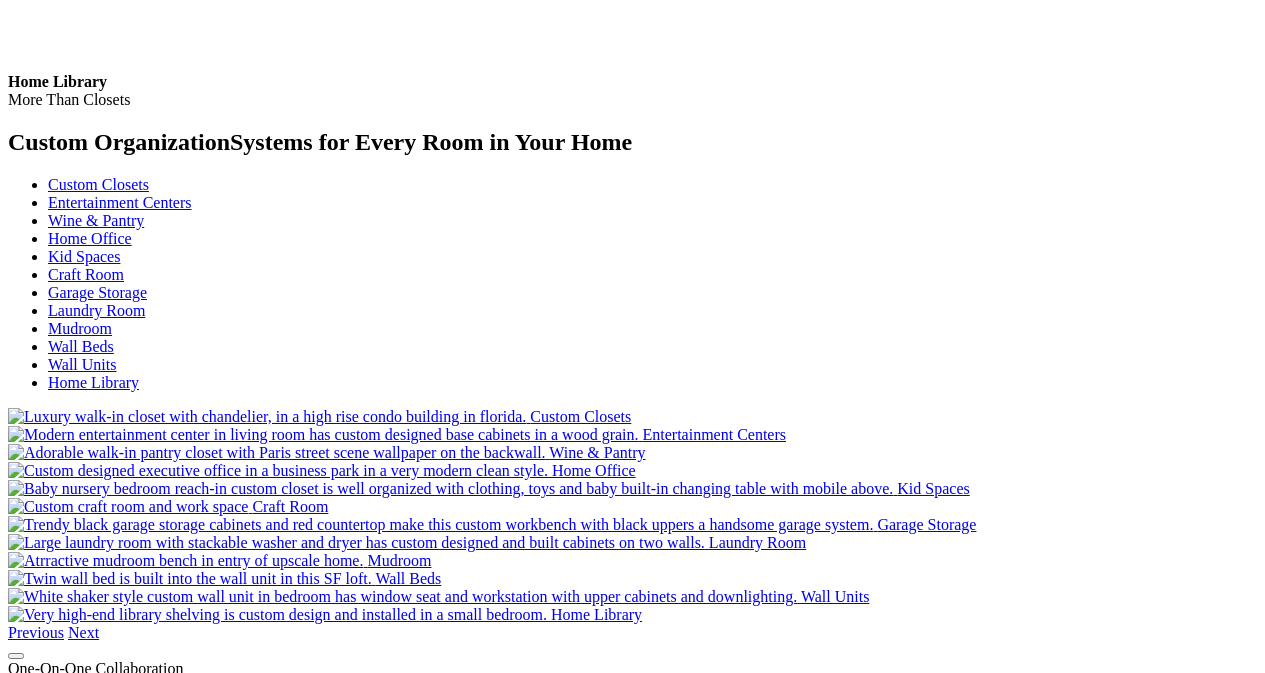 click on "Products About Organizational Projects Builders Styles Franchising Blog Privacy Policy Accessibility
Sign up to receive updates
Email (Required)" at bounding box center [632, 11463] 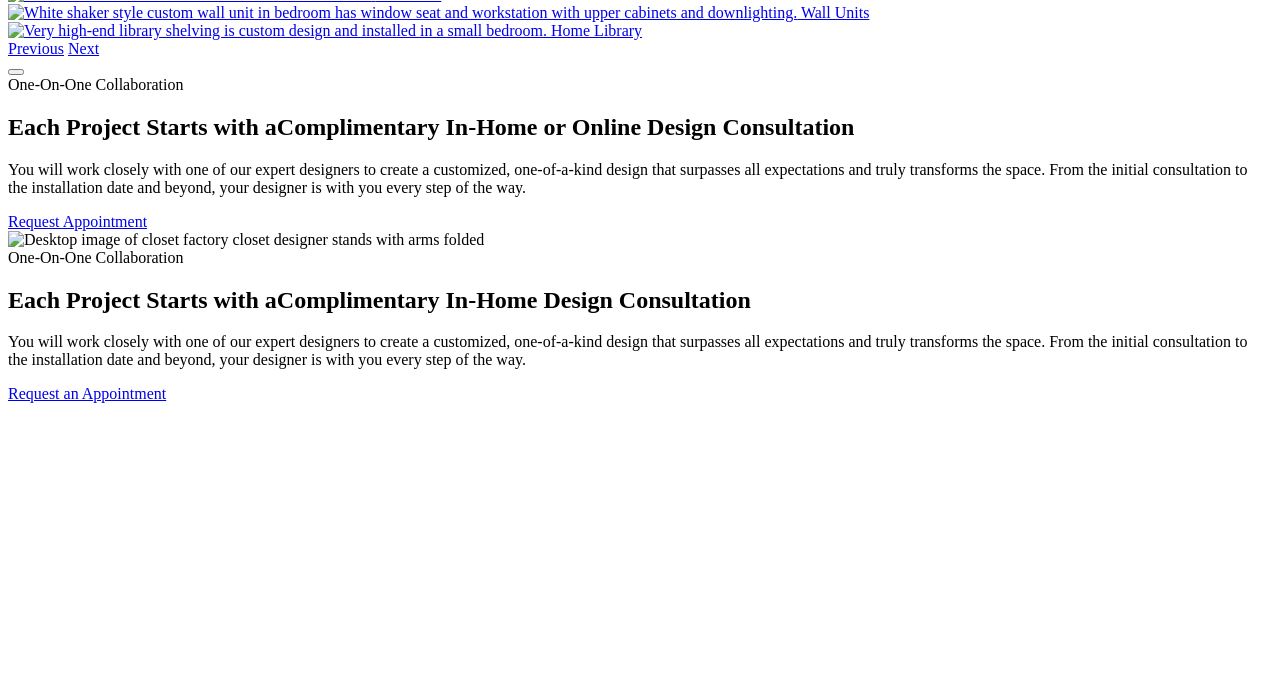 scroll, scrollTop: 8132, scrollLeft: 0, axis: vertical 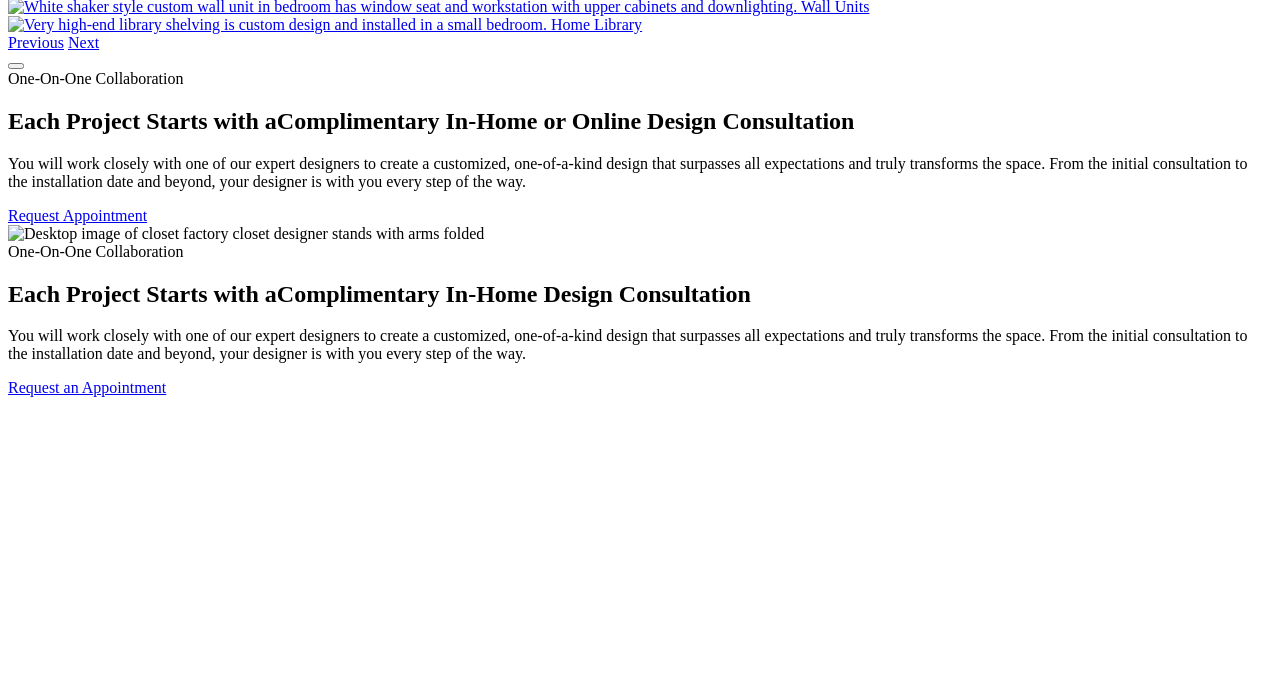 click on "**********" at bounding box center [632, 2323] 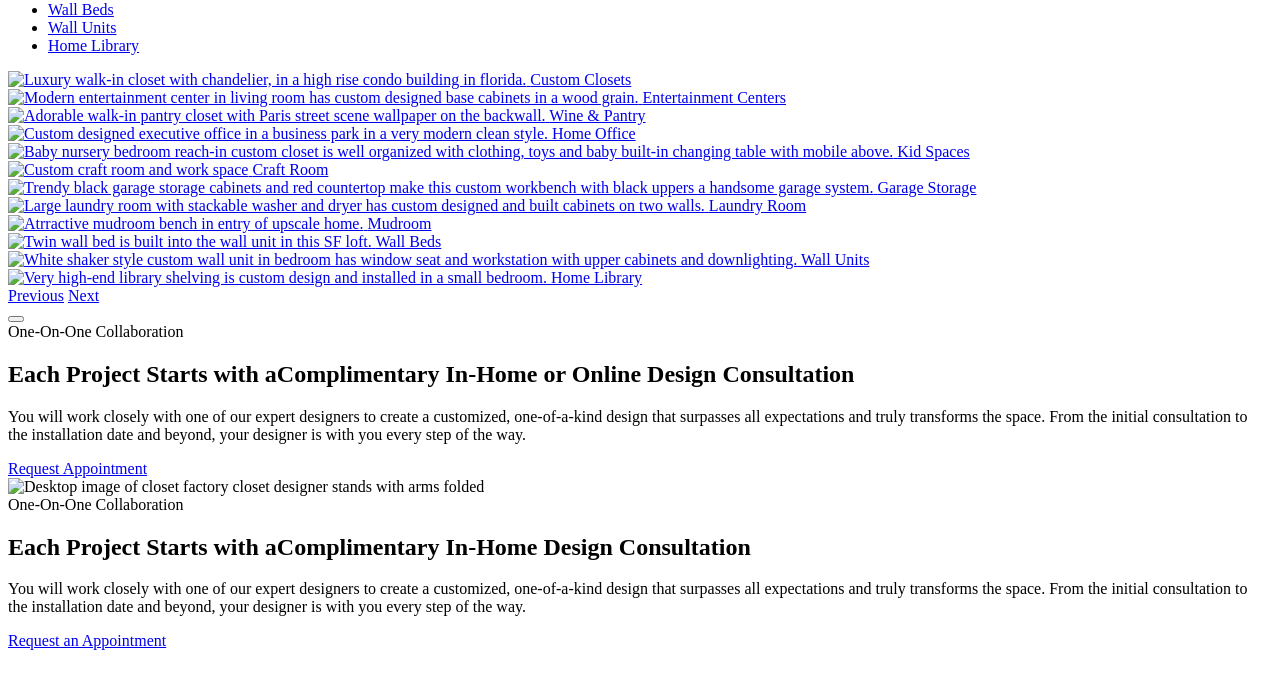 scroll, scrollTop: 7840, scrollLeft: 0, axis: vertical 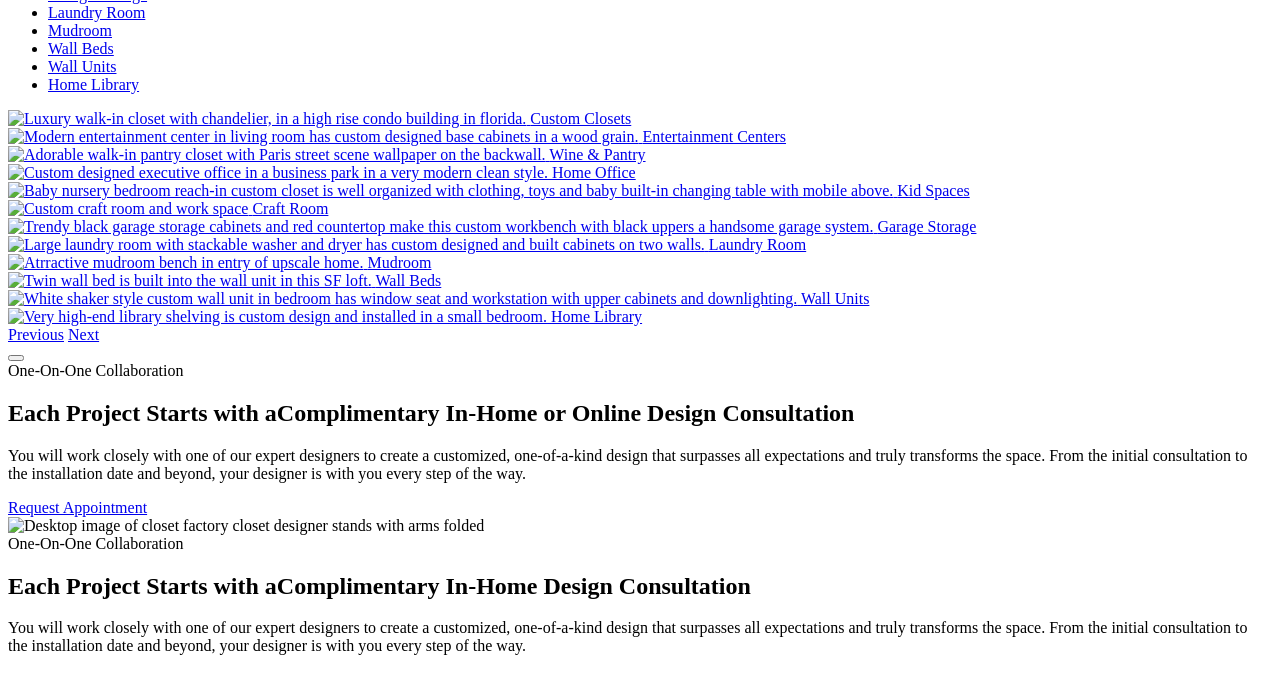 click at bounding box center (63, -7739) 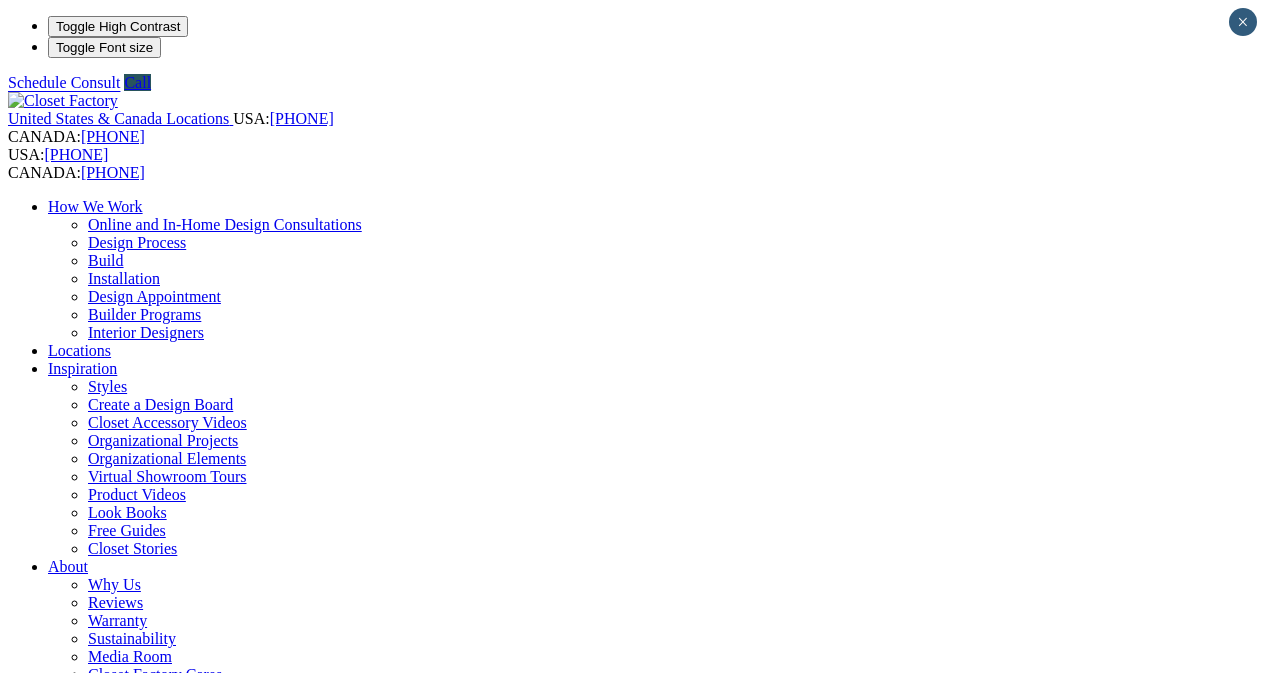 scroll, scrollTop: 0, scrollLeft: 0, axis: both 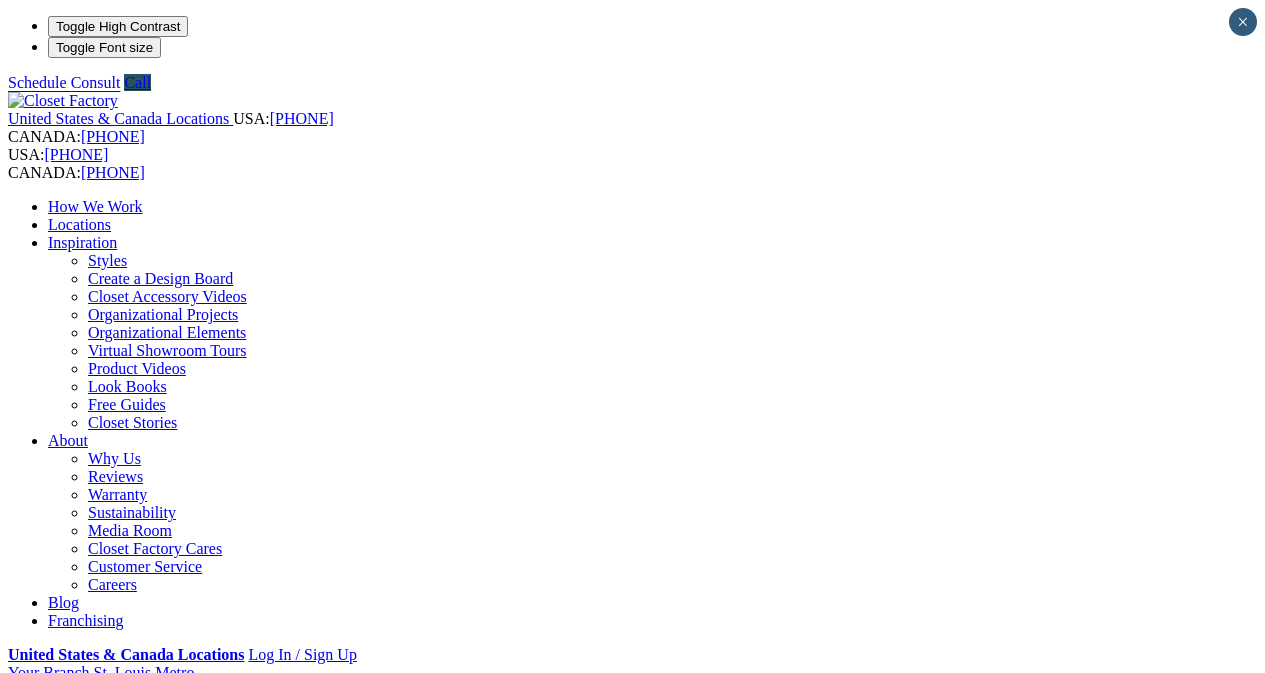click on "United States & Canada Locations
USA:  [PHONE]
CANADA:  [PHONE]
USA:  [PHONE]
CANADA:  [PHONE]
How We Work  Online and In-Home Design Consultations Design Process Build Installation Design Appointment Builder Programs Interior Designers Locations Inspiration  Styles Create a Design Board Closet Accessory Videos Organizational Projects Organizational Elements Virtual Showroom Tours Product Videos Look Books Free Guides Closet Stories About  Why Us Reviews Warranty Sustainability Media Room Closet Factory Cares Customer Service Careers Blog Franchising
United States & Canada Locations
Log In / Sign Up
Your Branch
[CITY] Metro
ZIP code
* Custom Closets  Closet Organizers Dressing Rooms Finesse Systems Reach-in Closets Shoe Closets Walk-in Closets Wardrobe Closets Wood Closets Home Office Garage Wall Beds  Murphy Beds Entertainment Centers Laundry Room Wall Units Wine & Pantry Craft Room Mudrooms Kid Spaces Home Library More  Wall Units" at bounding box center (632, 860) 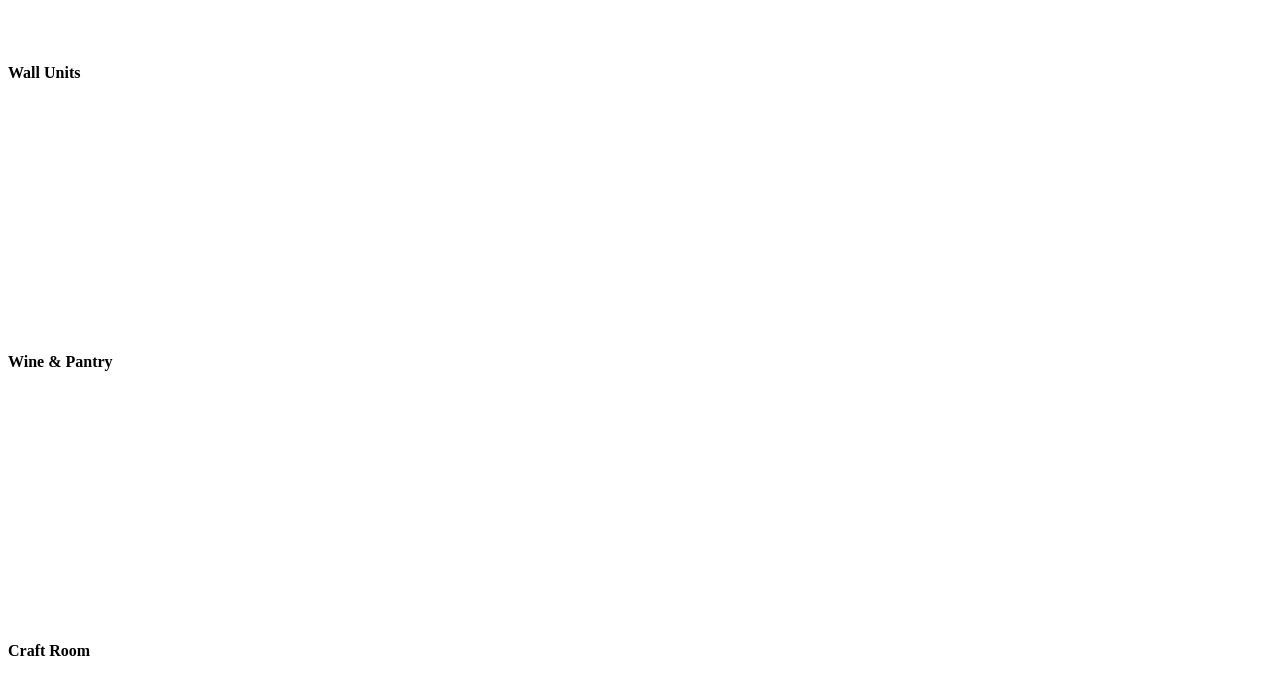scroll, scrollTop: 5833, scrollLeft: 0, axis: vertical 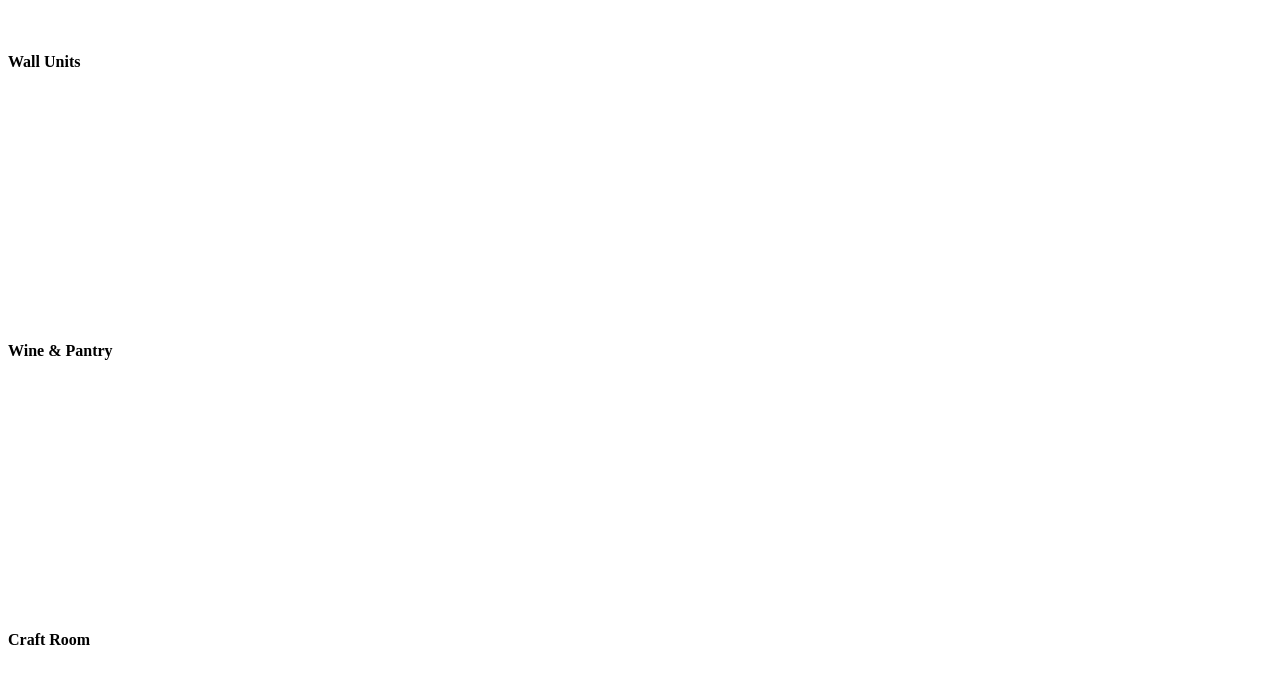 click on "Select your system  and dive right in." at bounding box center [632, 12395] 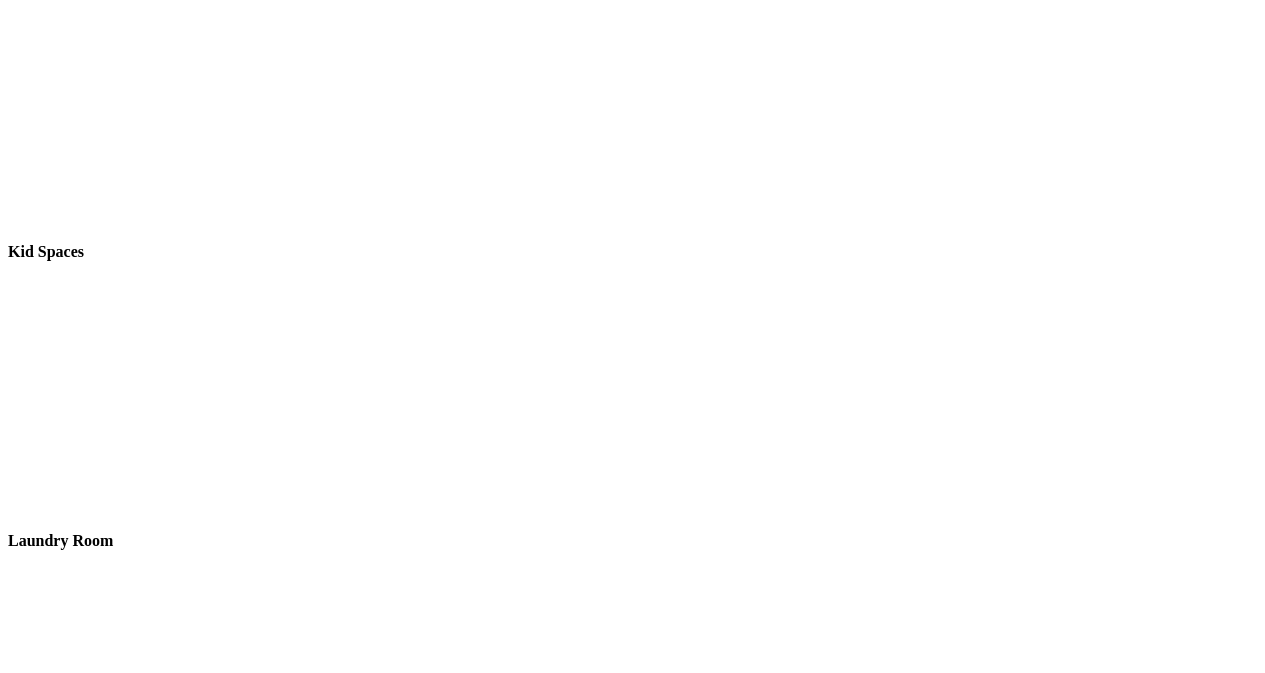 scroll, scrollTop: 5000, scrollLeft: 0, axis: vertical 